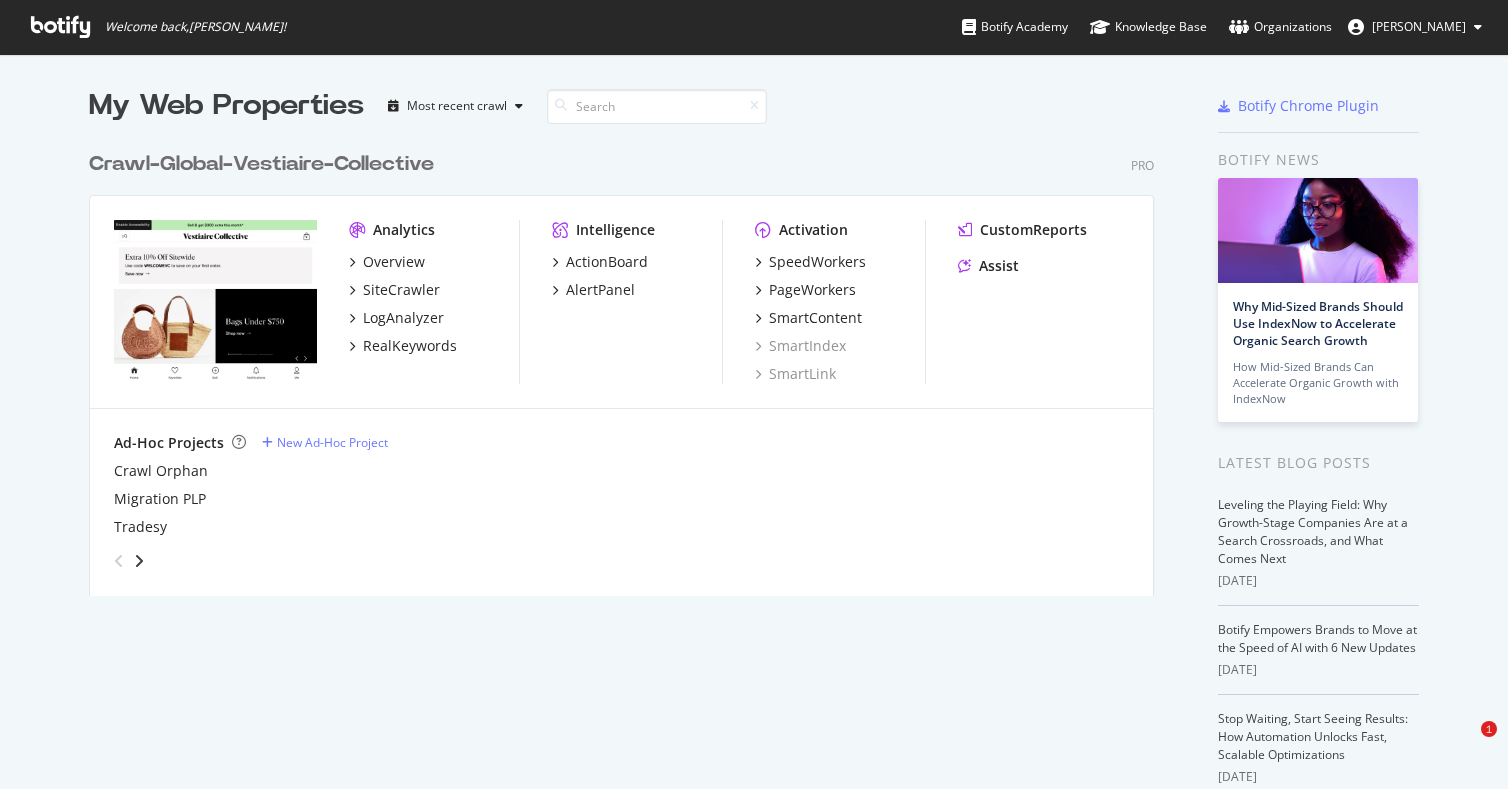 scroll, scrollTop: 0, scrollLeft: 0, axis: both 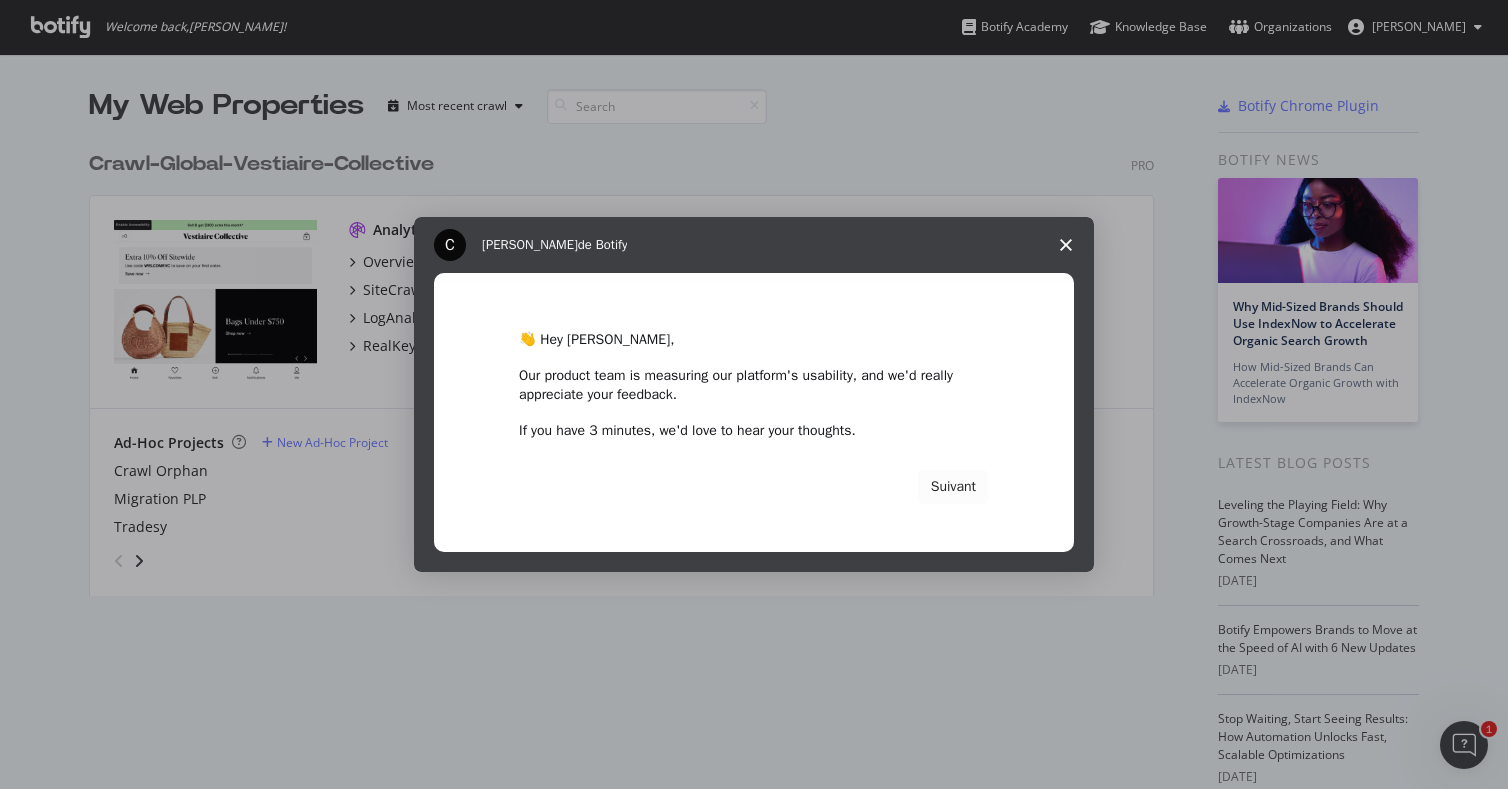 click at bounding box center [1066, 245] 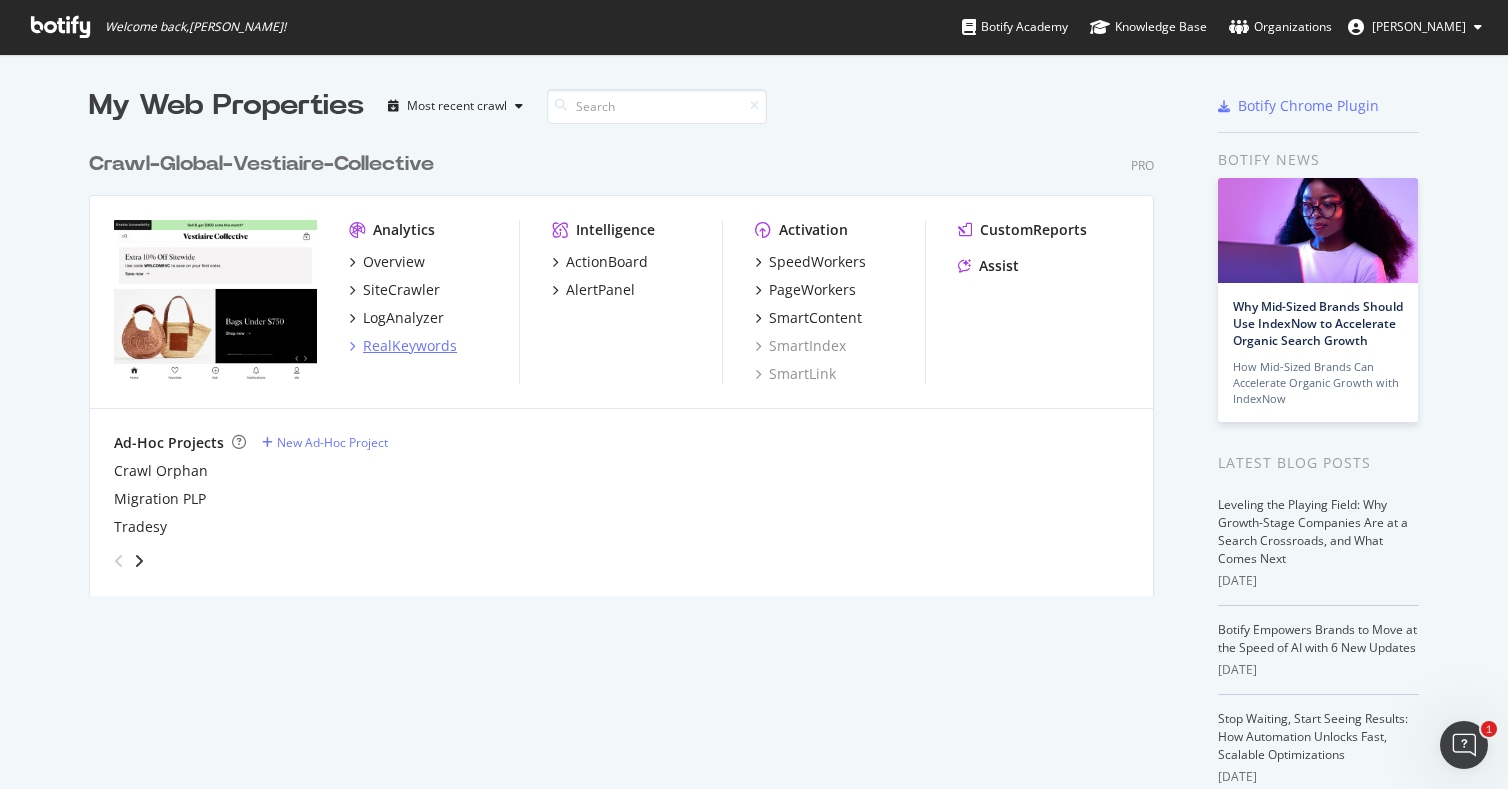 click on "RealKeywords" at bounding box center (410, 346) 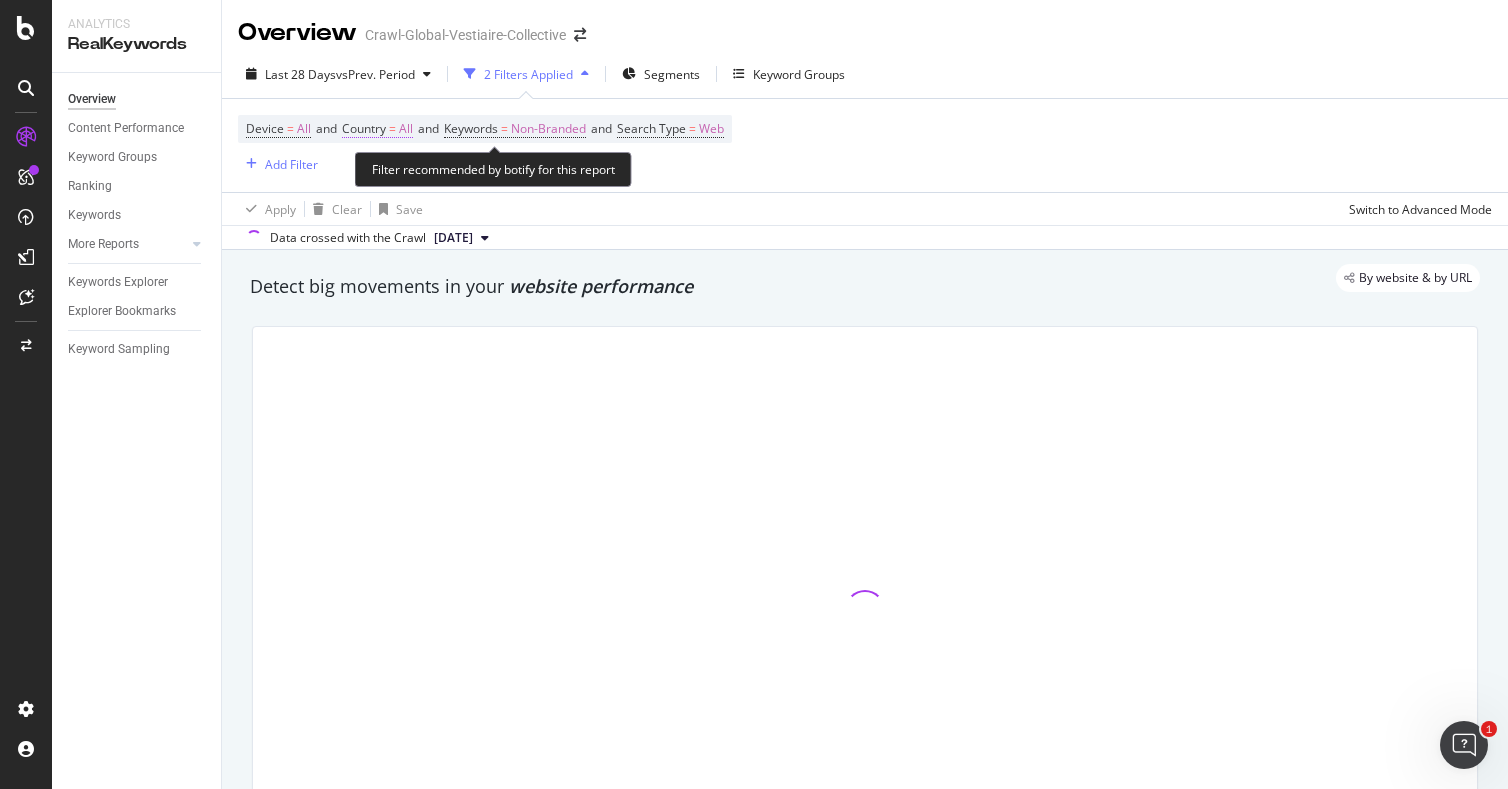 click on "All" at bounding box center [406, 129] 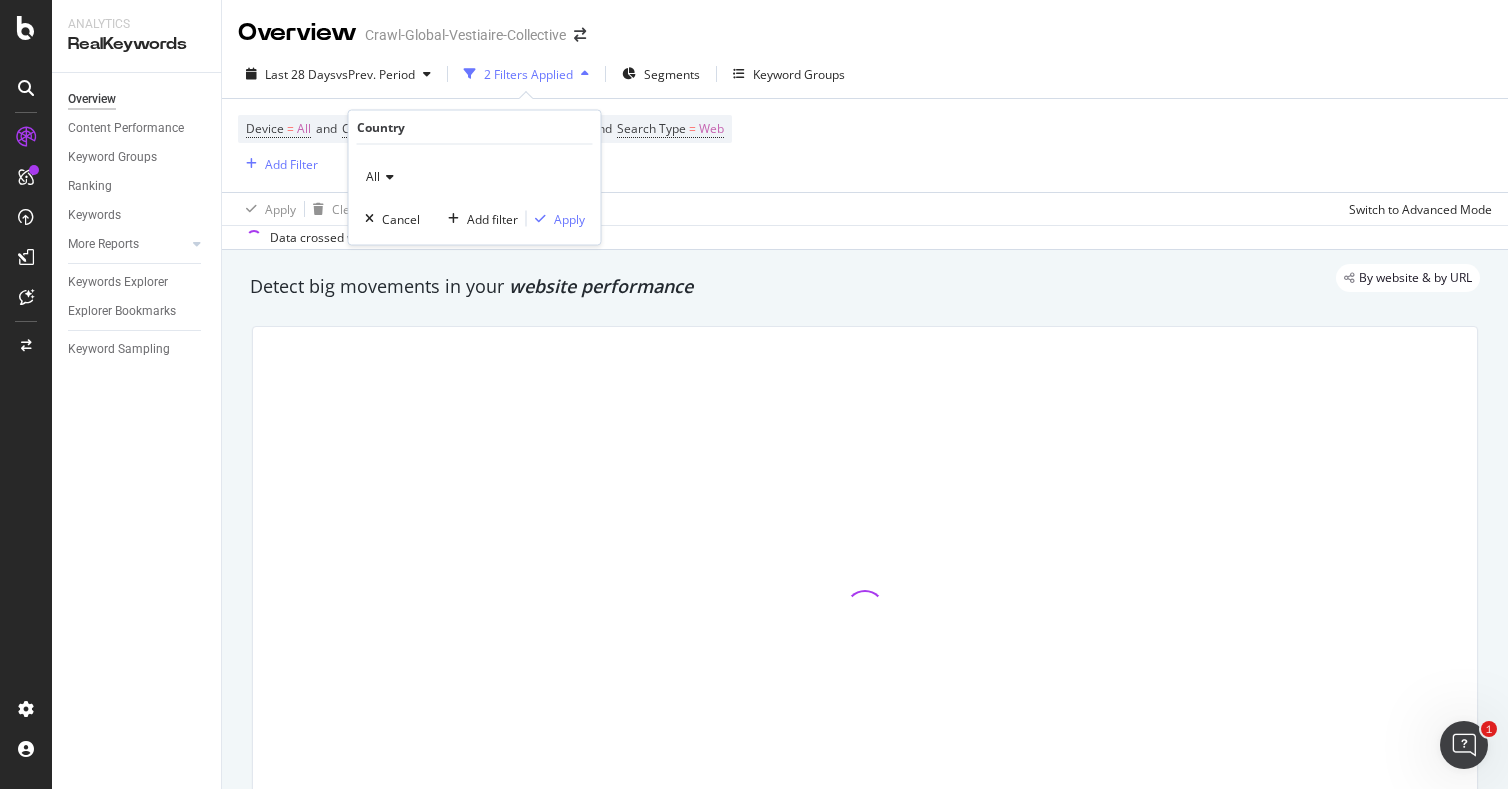 click at bounding box center (387, 177) 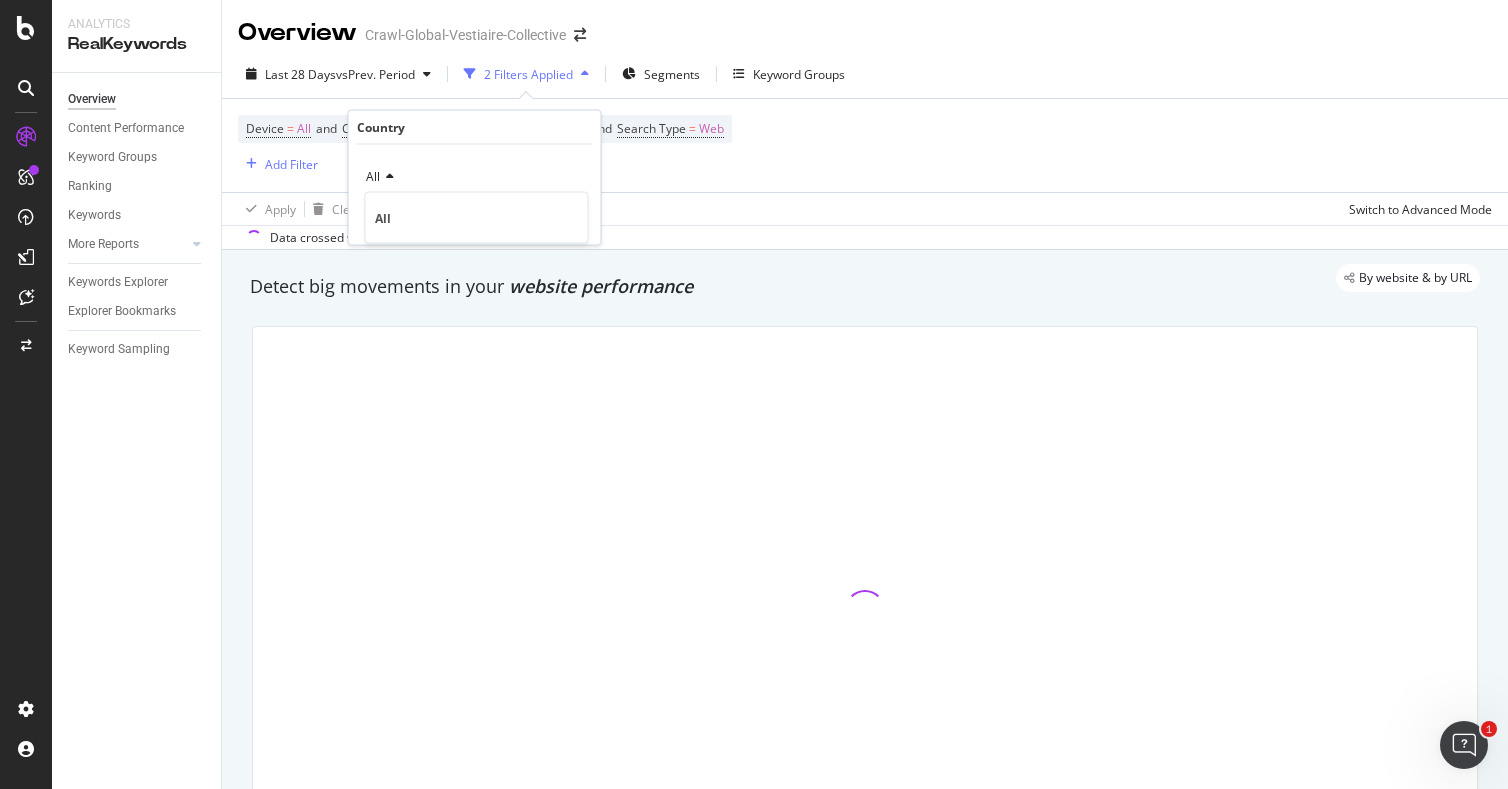 click on "All" at bounding box center [475, 177] 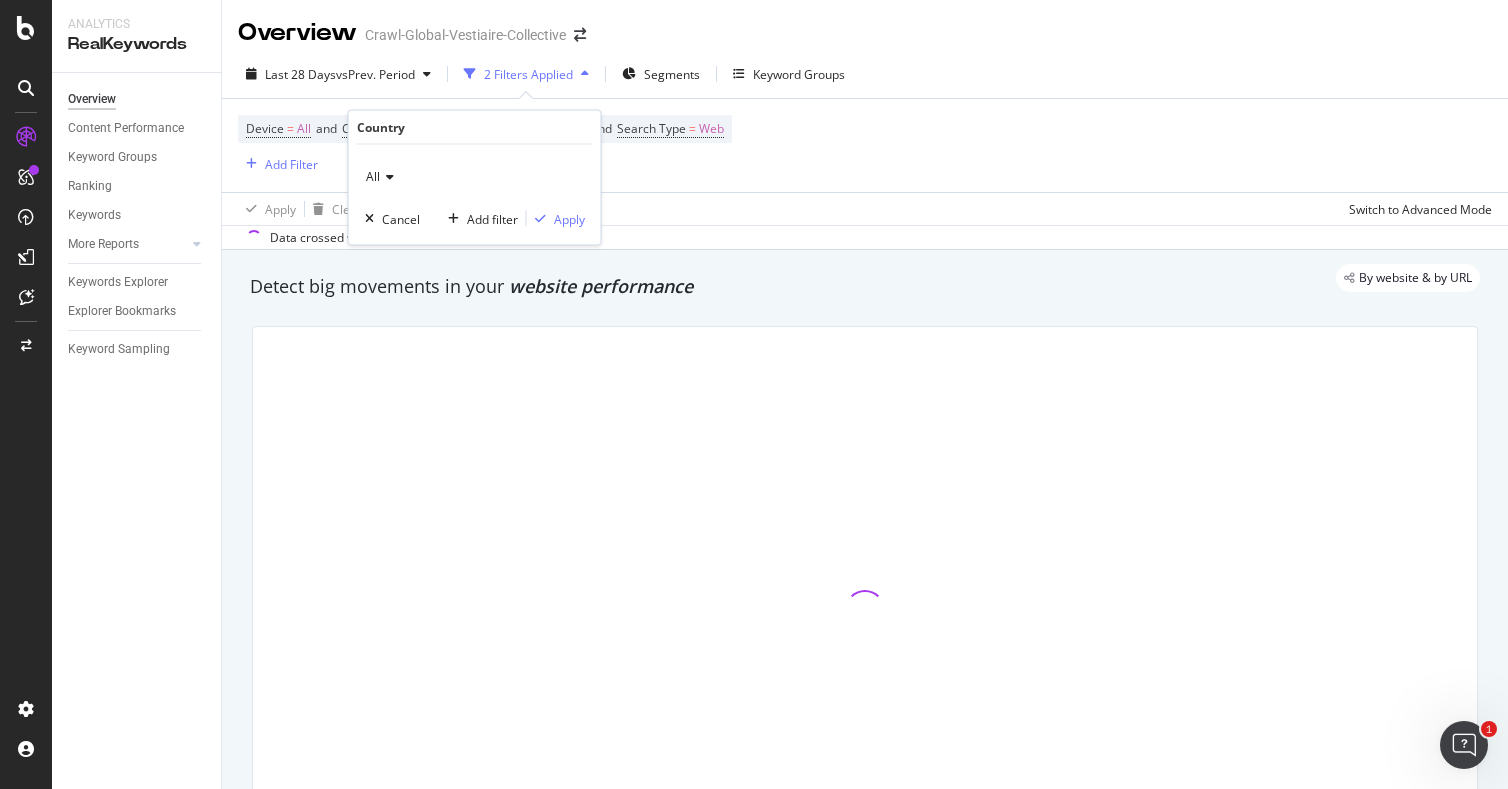 click at bounding box center (387, 177) 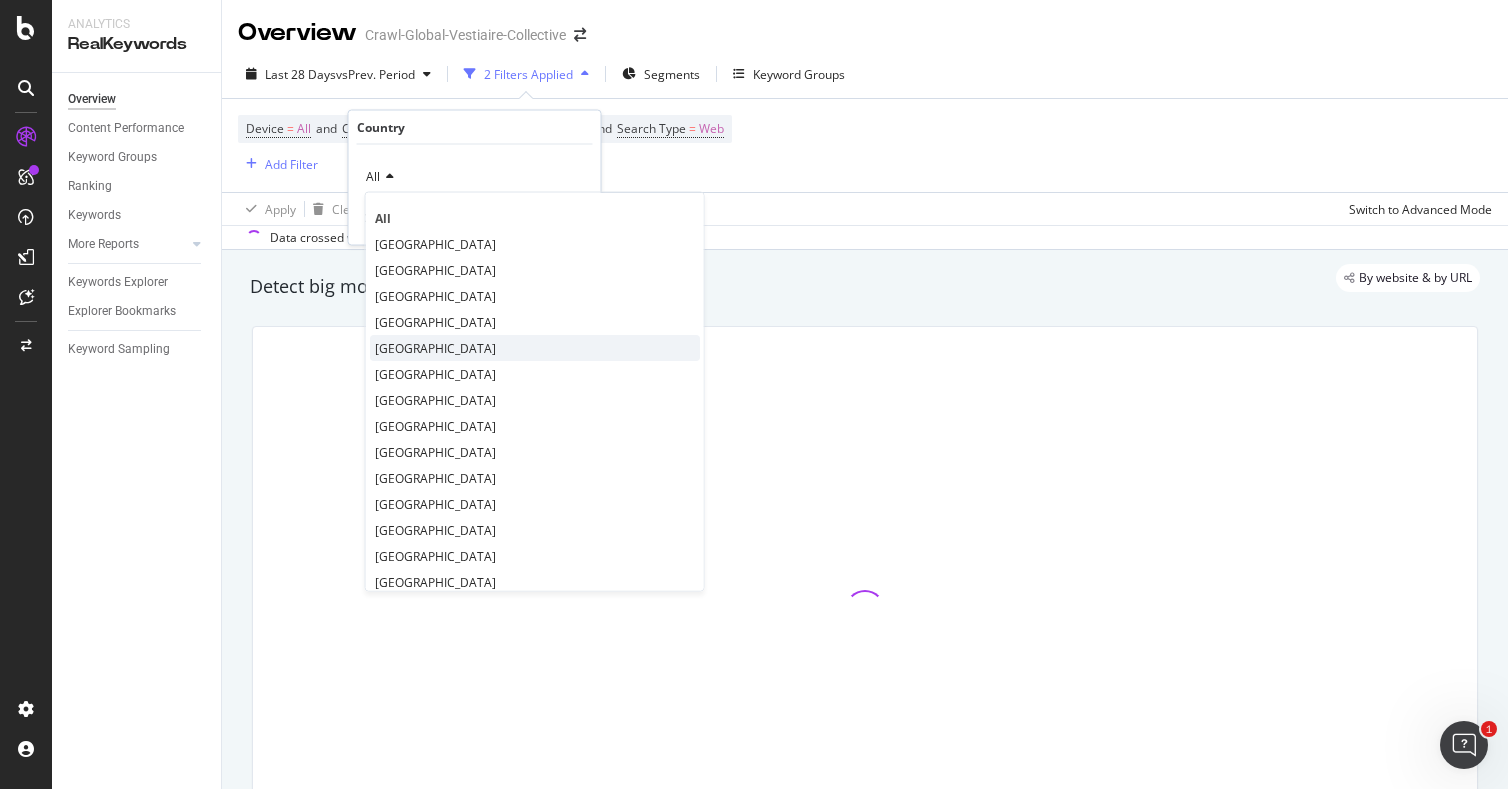 click on "[GEOGRAPHIC_DATA]" at bounding box center [435, 347] 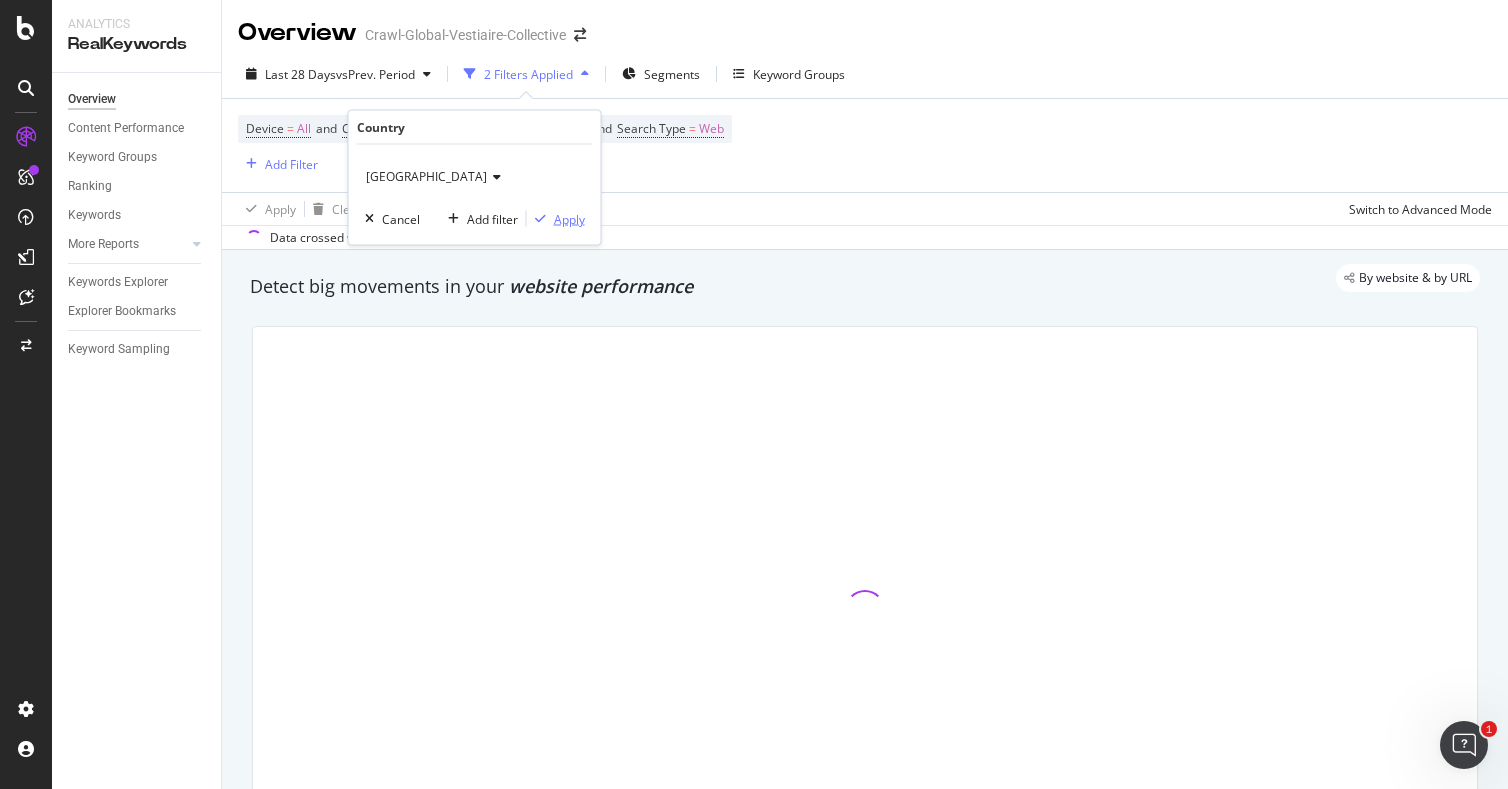 click on "Apply" at bounding box center (569, 218) 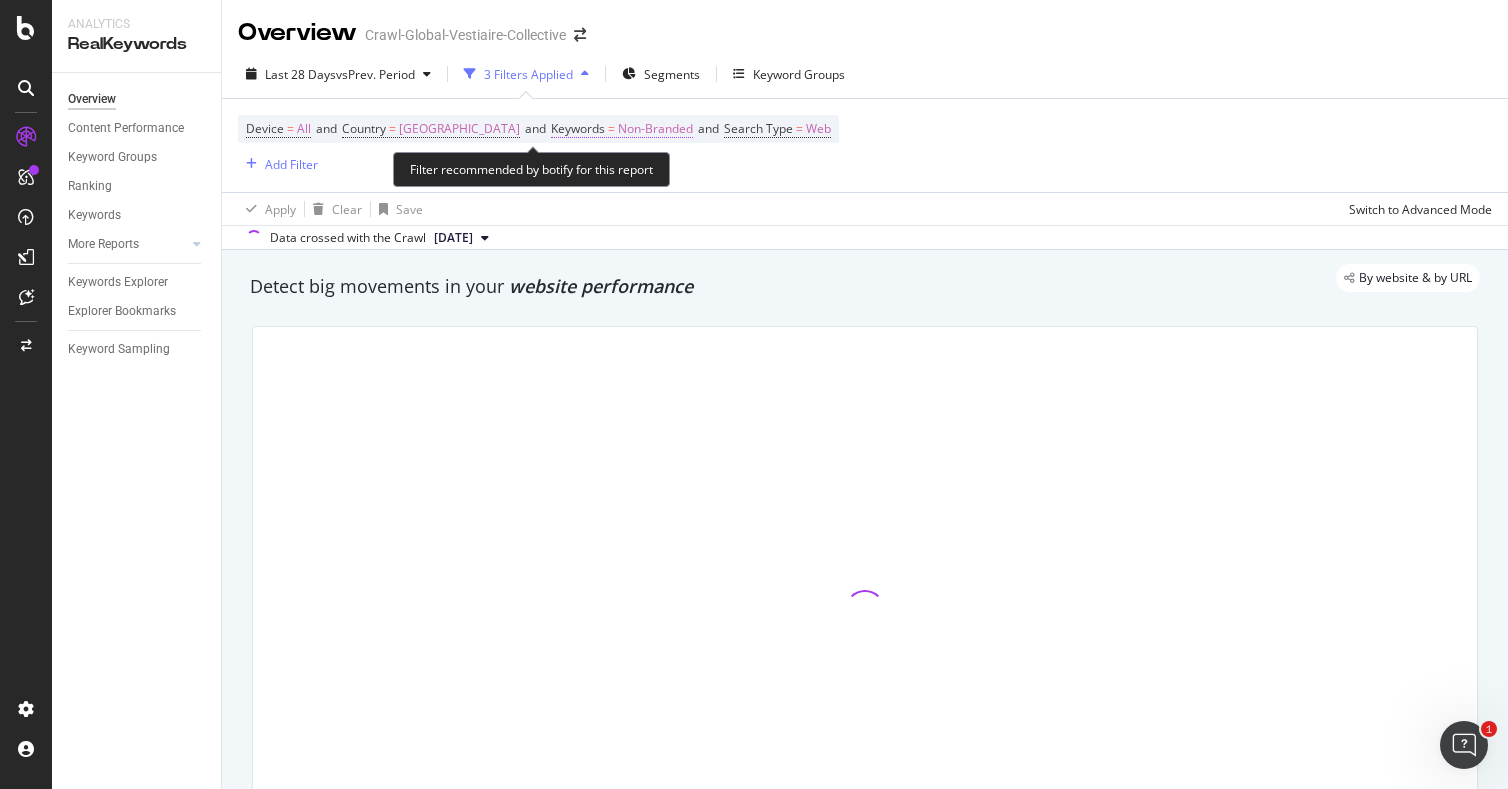 click on "Non-Branded" at bounding box center (655, 129) 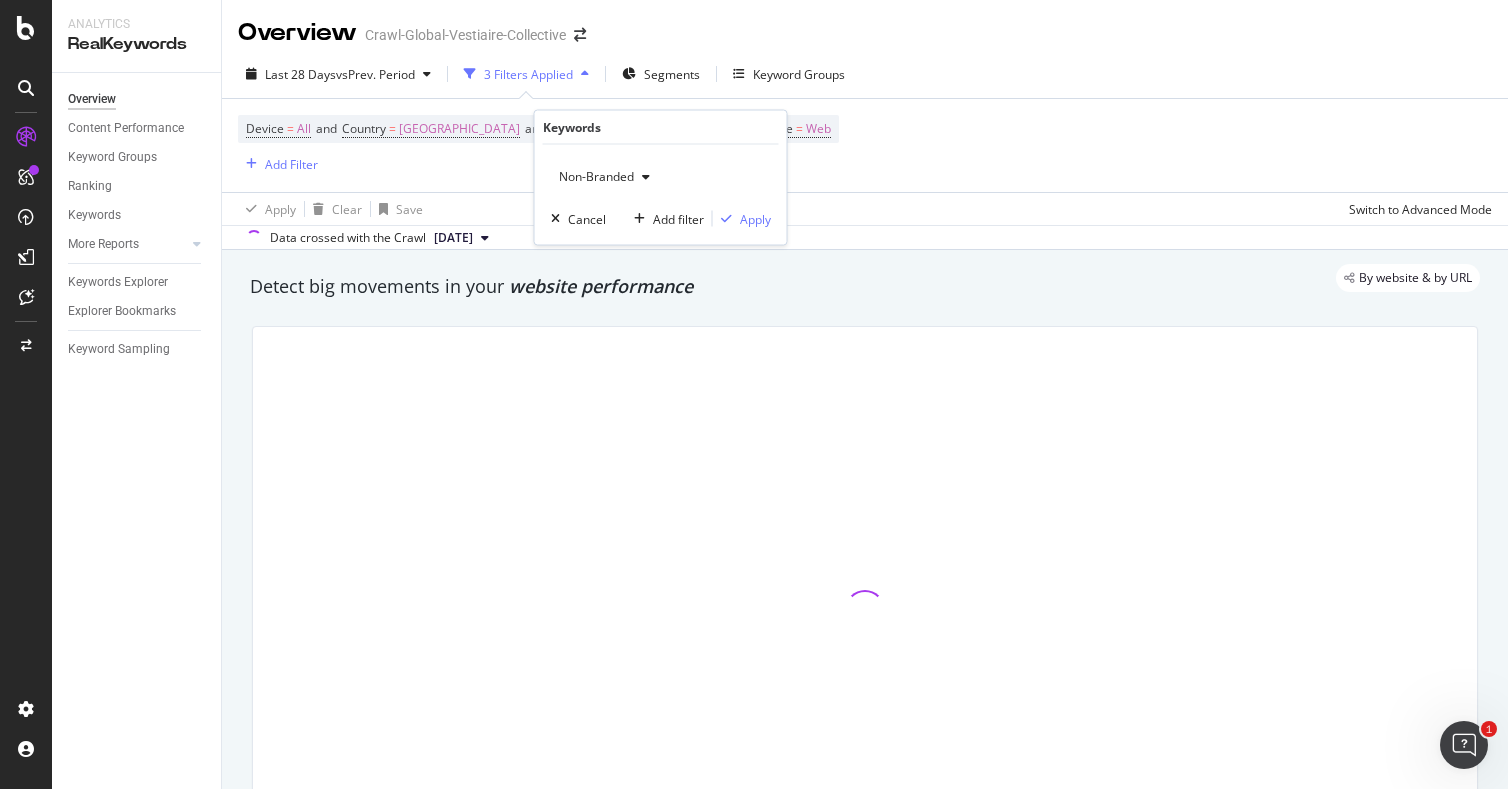 click on "Non-Branded" at bounding box center [592, 176] 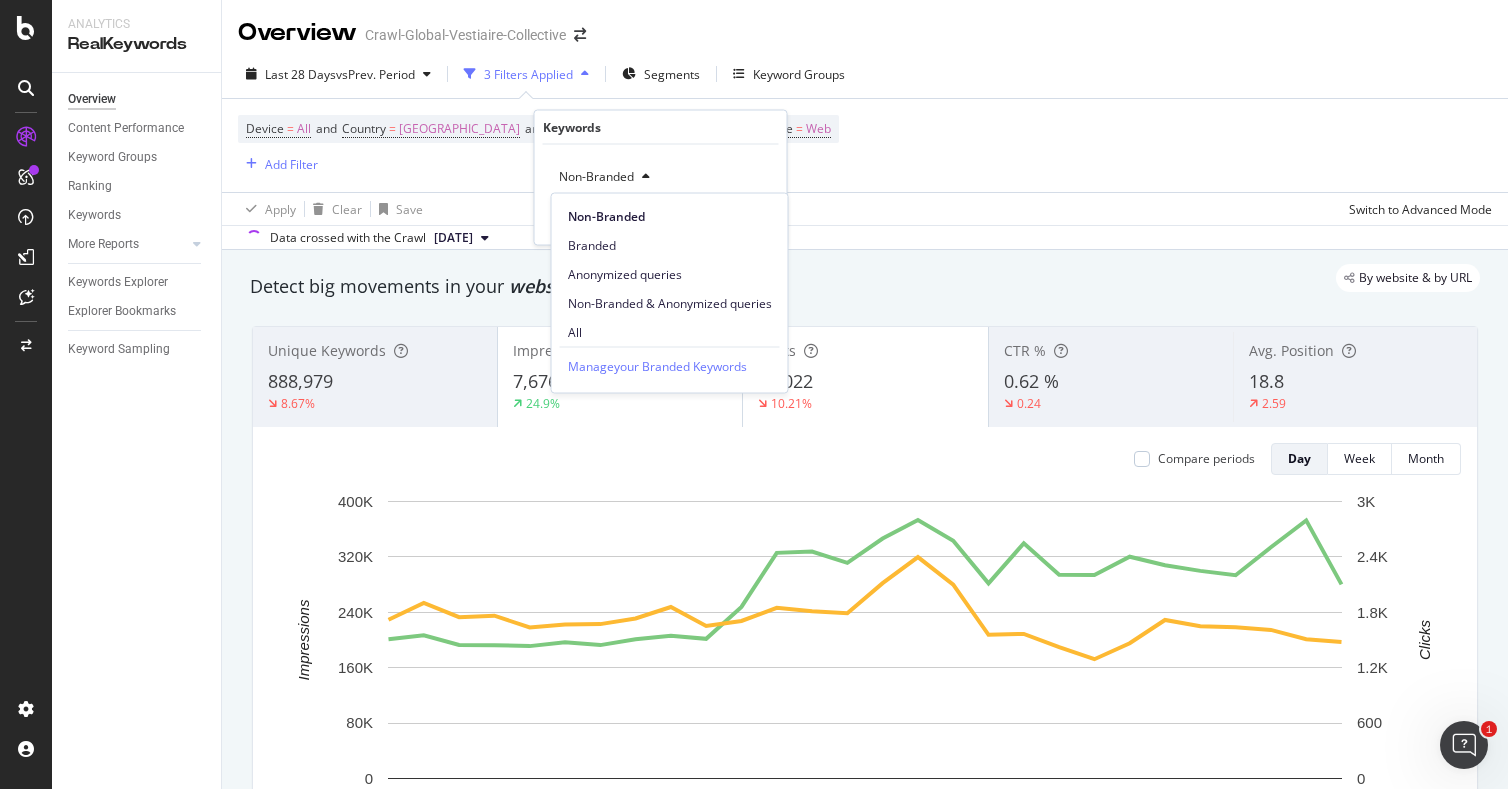 click on "Apply Clear Save Switch to Advanced Mode" at bounding box center (865, 208) 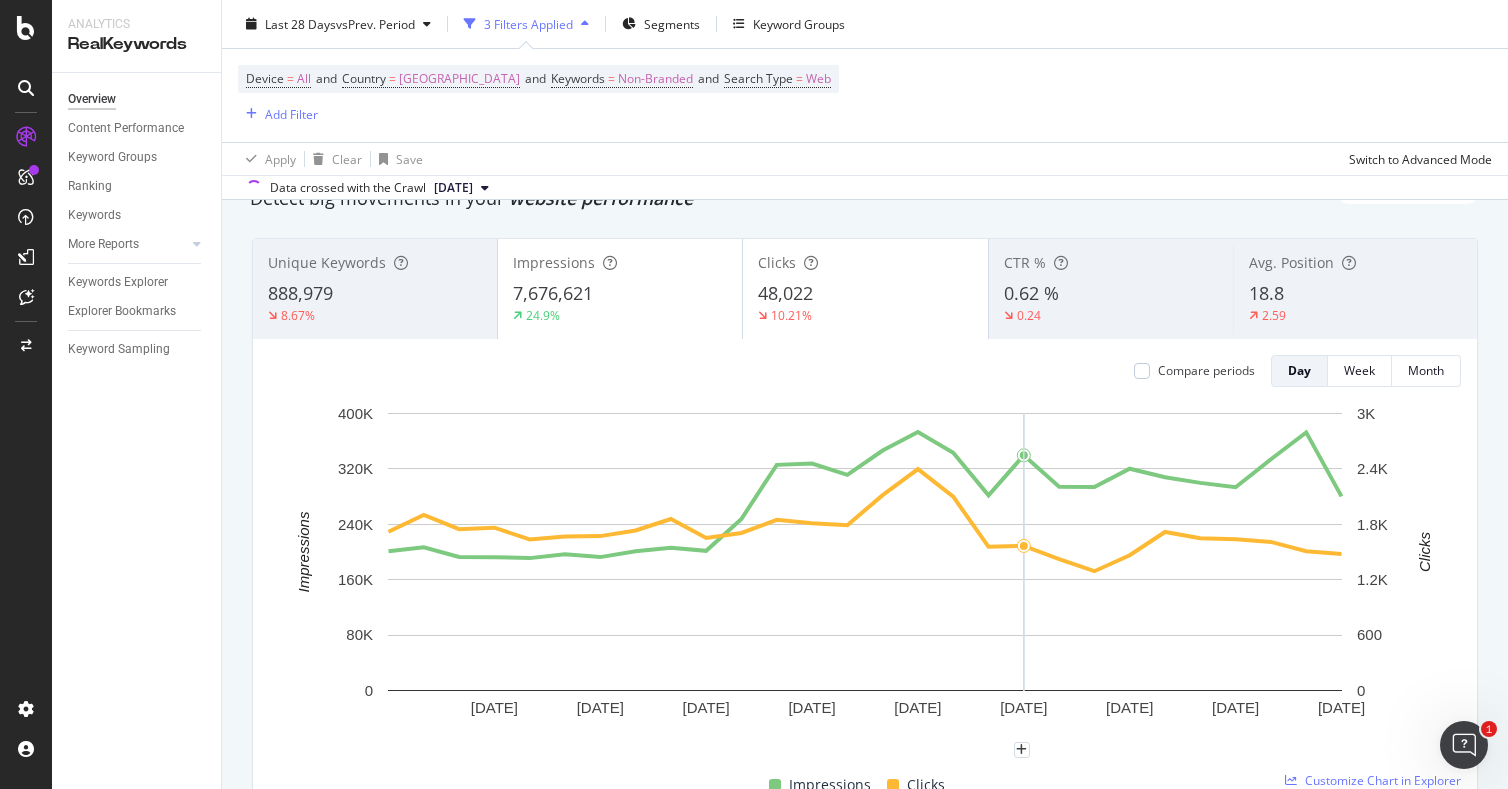 scroll, scrollTop: 78, scrollLeft: 0, axis: vertical 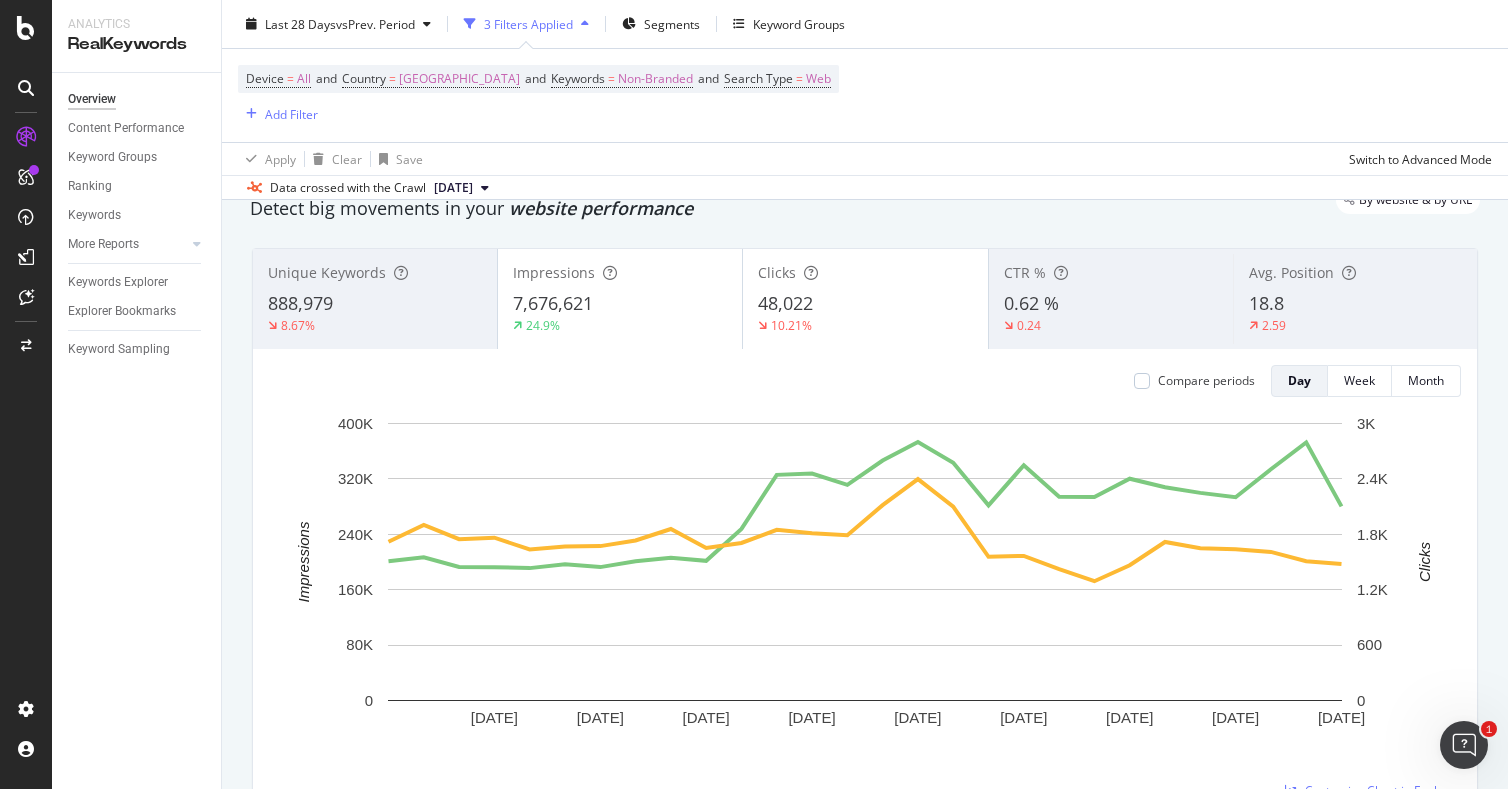 click on "Avg. Position 18.8 2.59" at bounding box center (1355, 299) 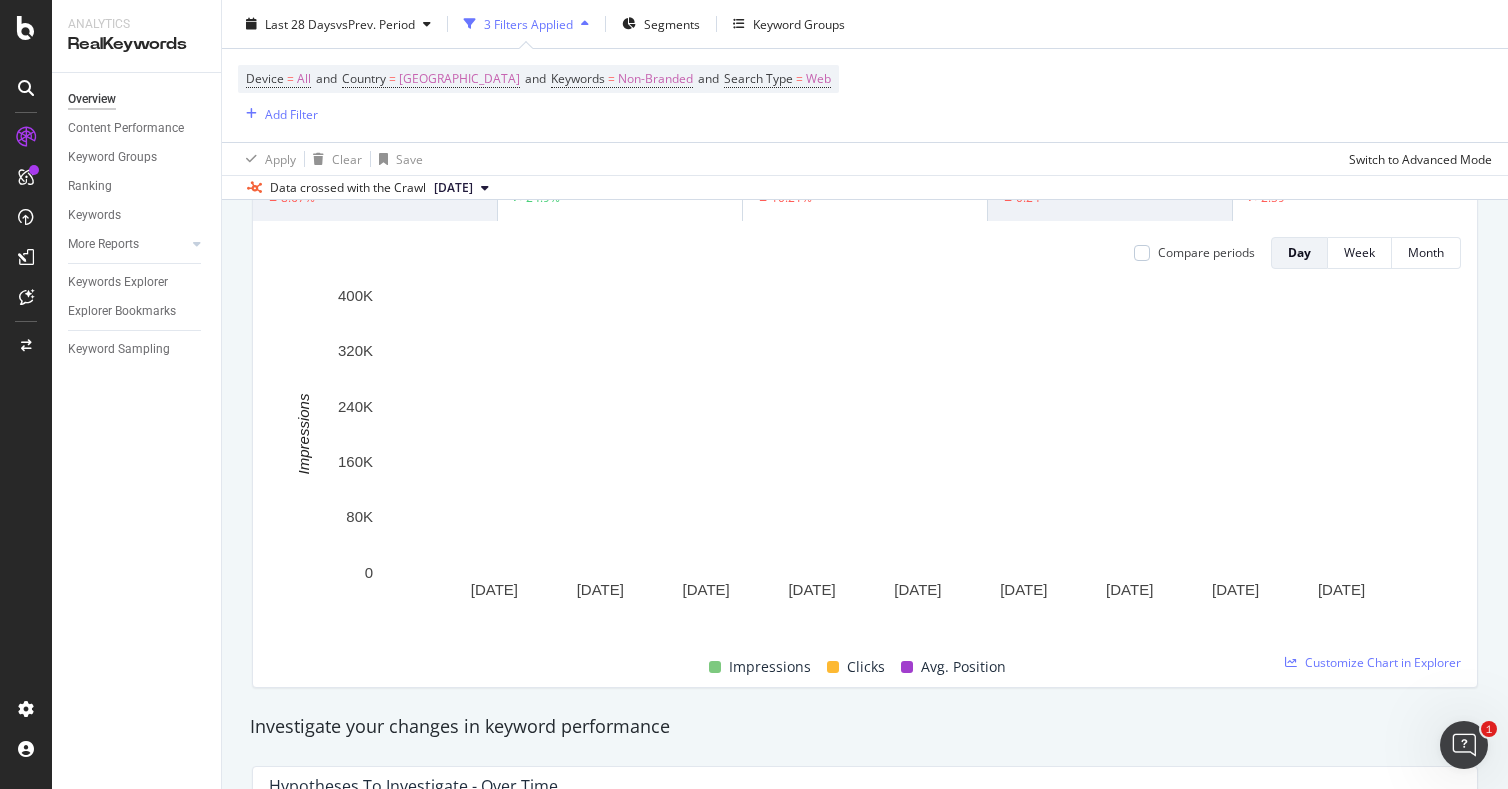 scroll, scrollTop: 0, scrollLeft: 0, axis: both 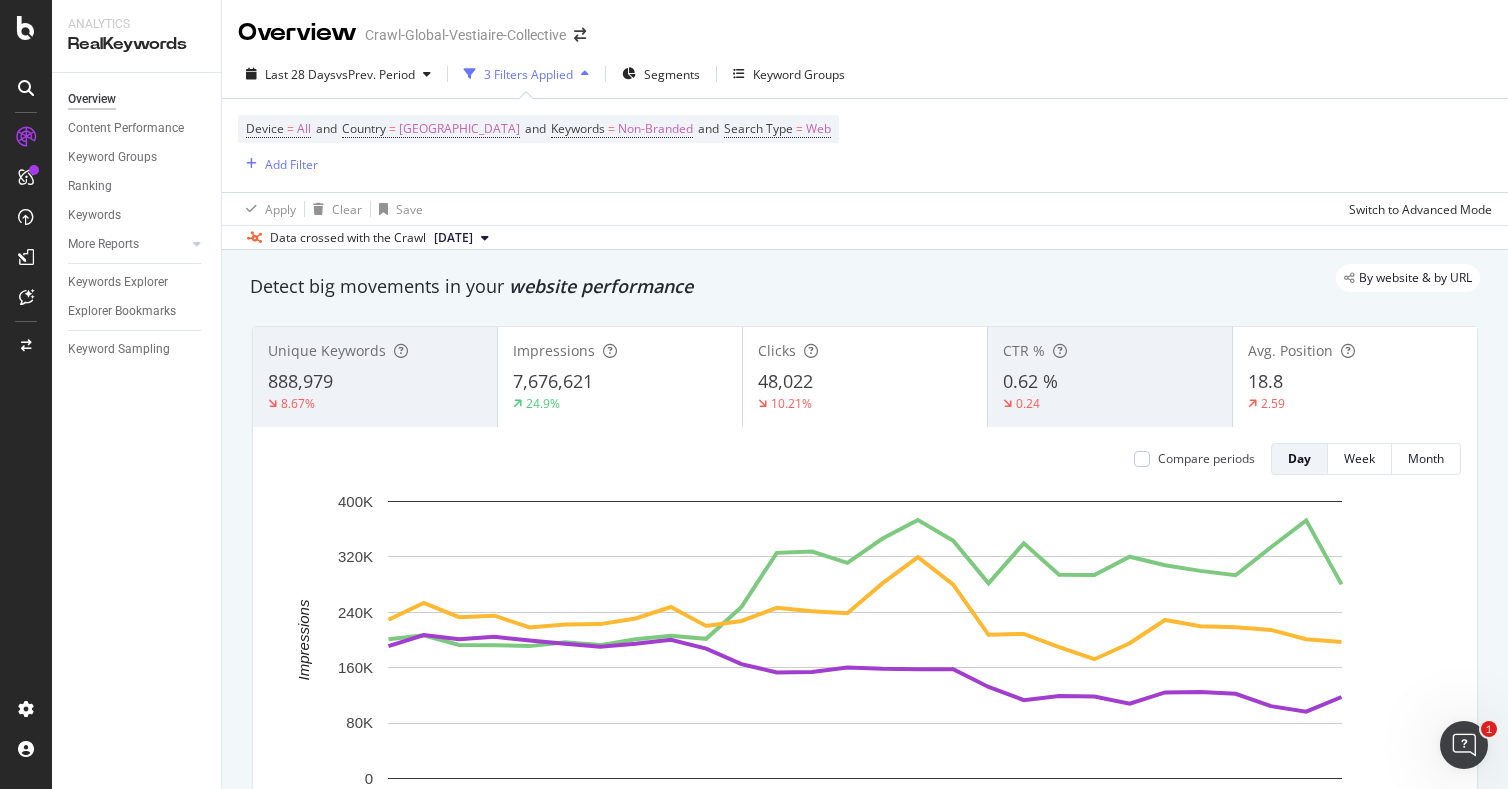 click on "888,979" at bounding box center (375, 382) 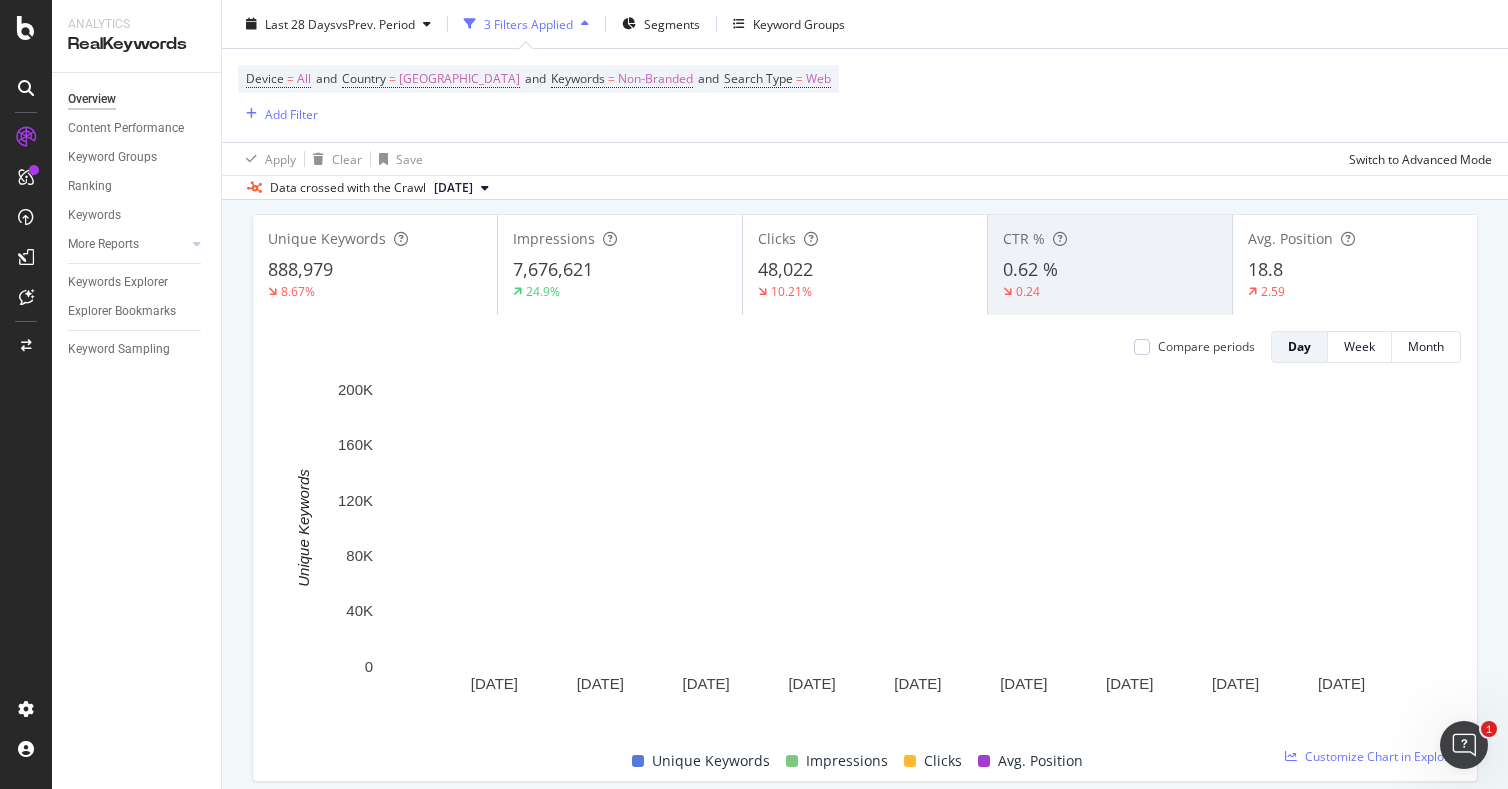 scroll, scrollTop: 113, scrollLeft: 0, axis: vertical 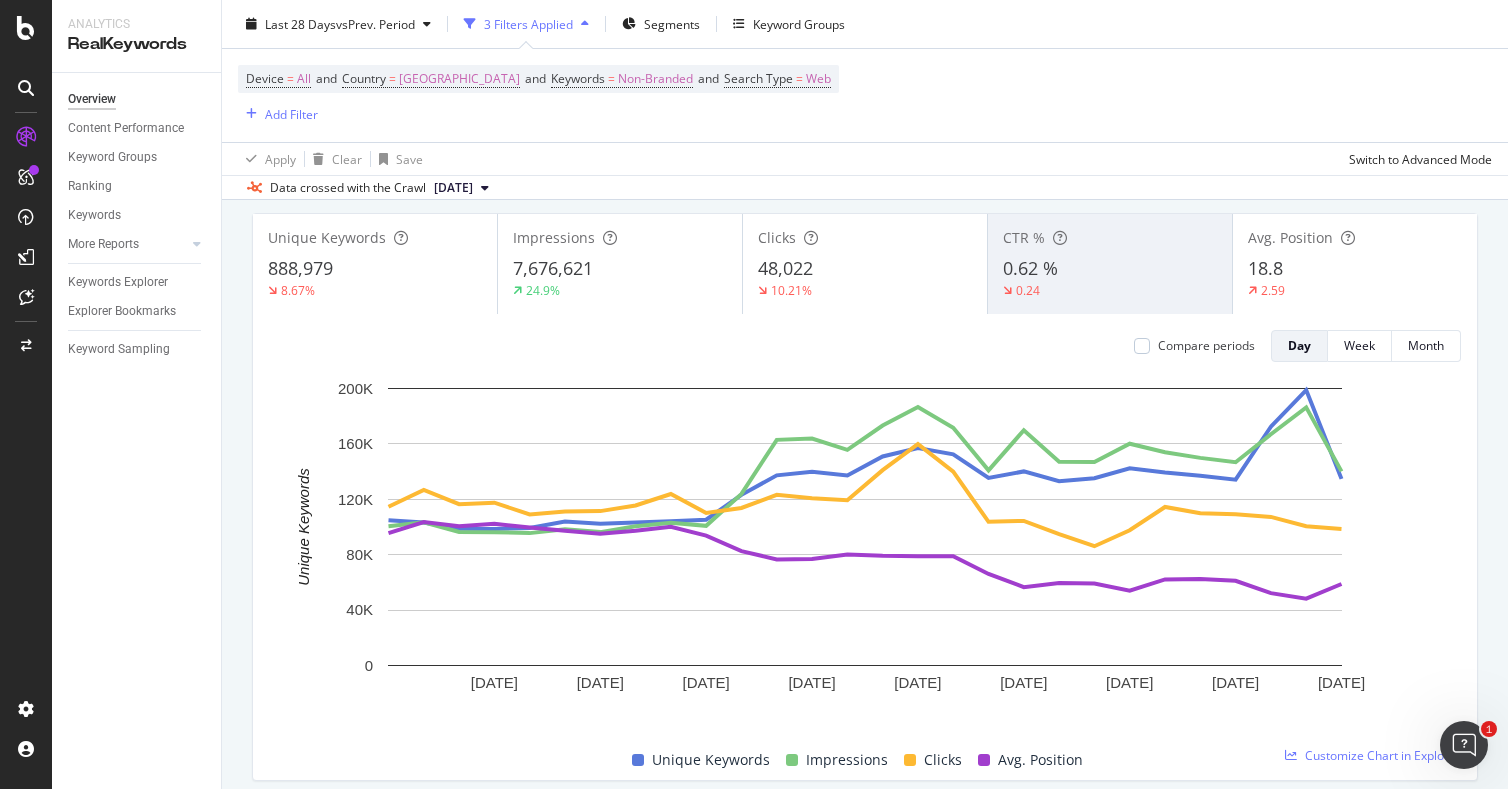 click on "7,676,621" at bounding box center (620, 269) 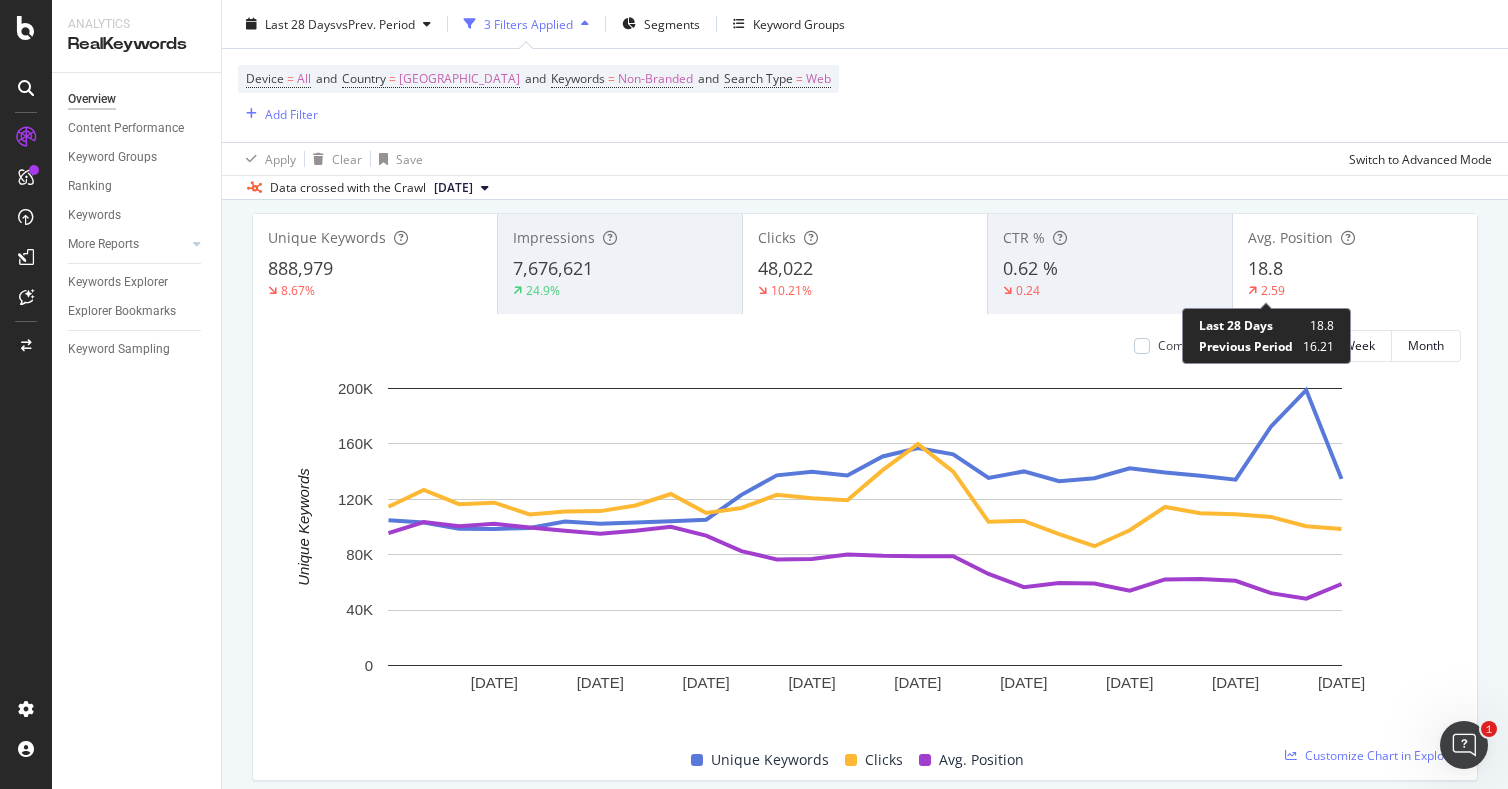 click on "2.59" at bounding box center [1273, 290] 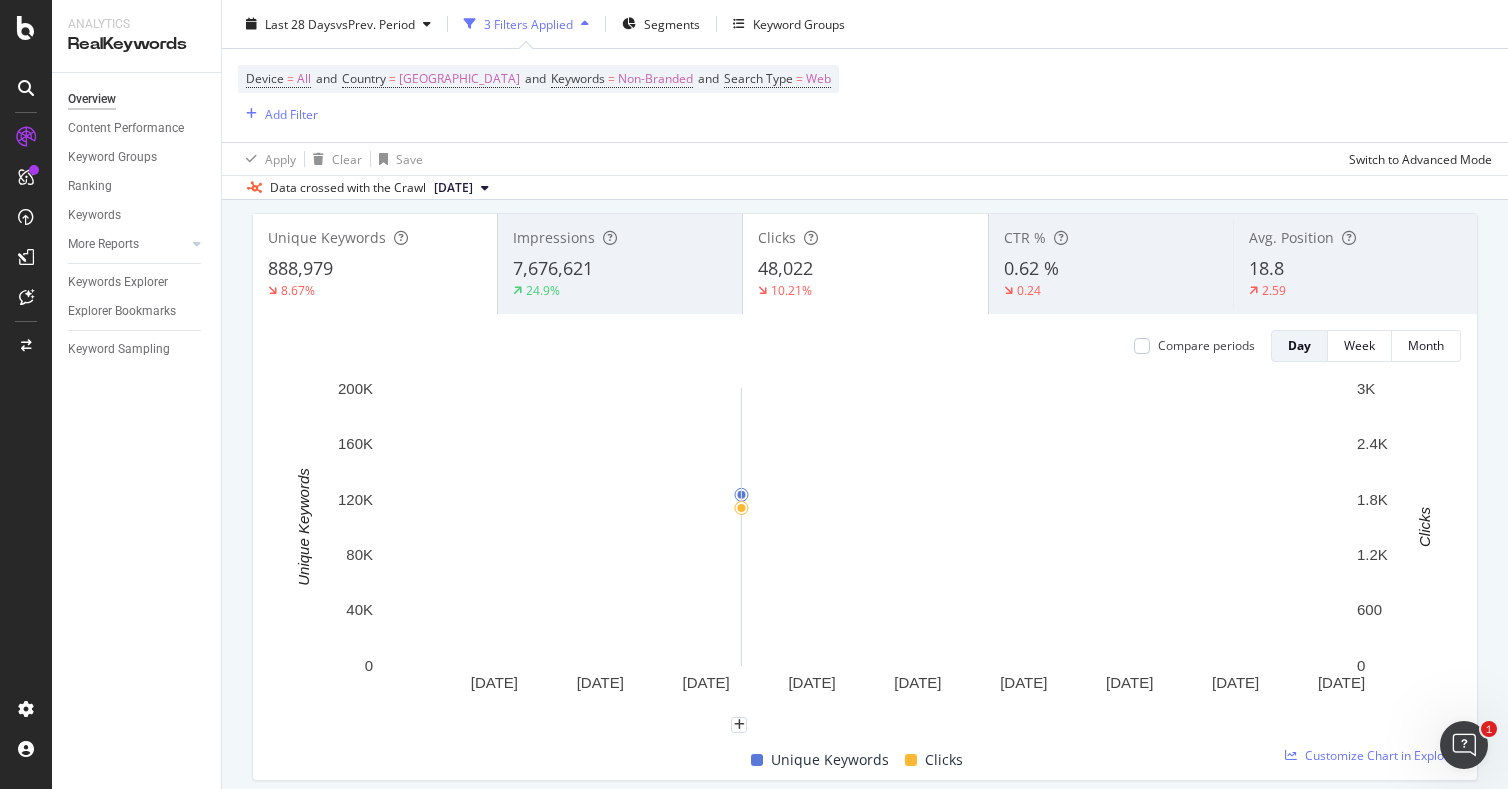 scroll, scrollTop: 0, scrollLeft: 0, axis: both 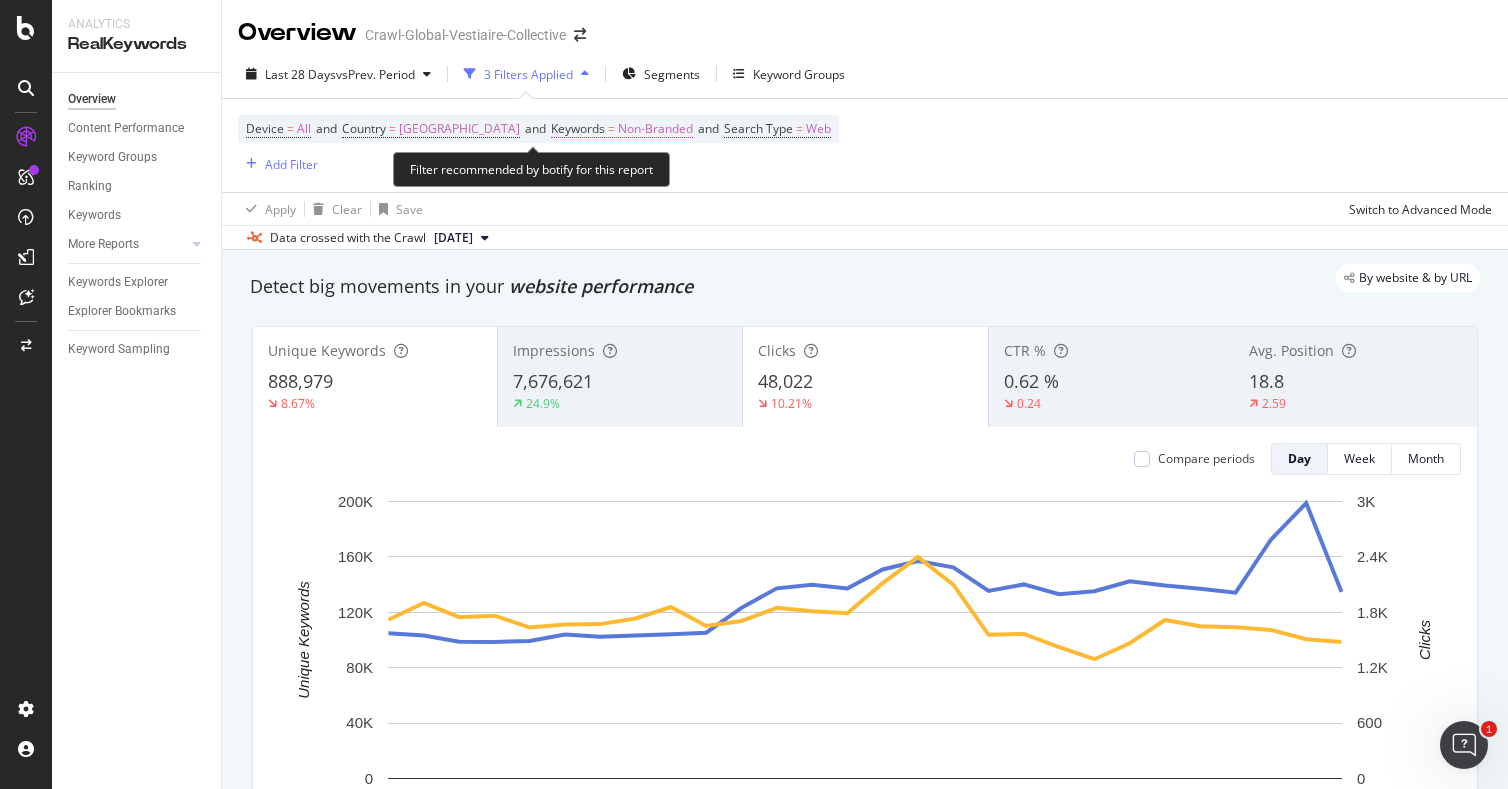 click on "Non-Branded" at bounding box center (655, 129) 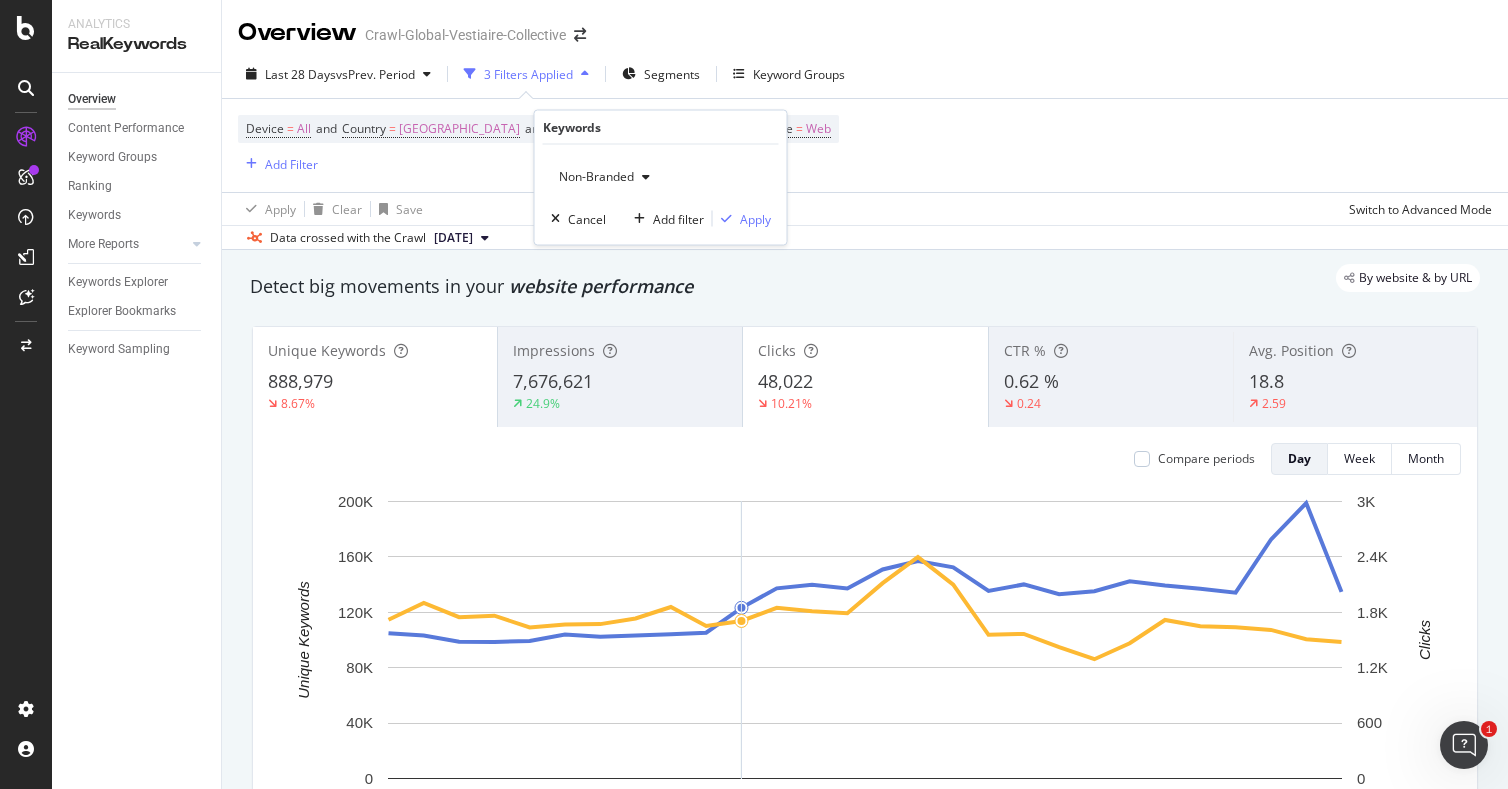 click 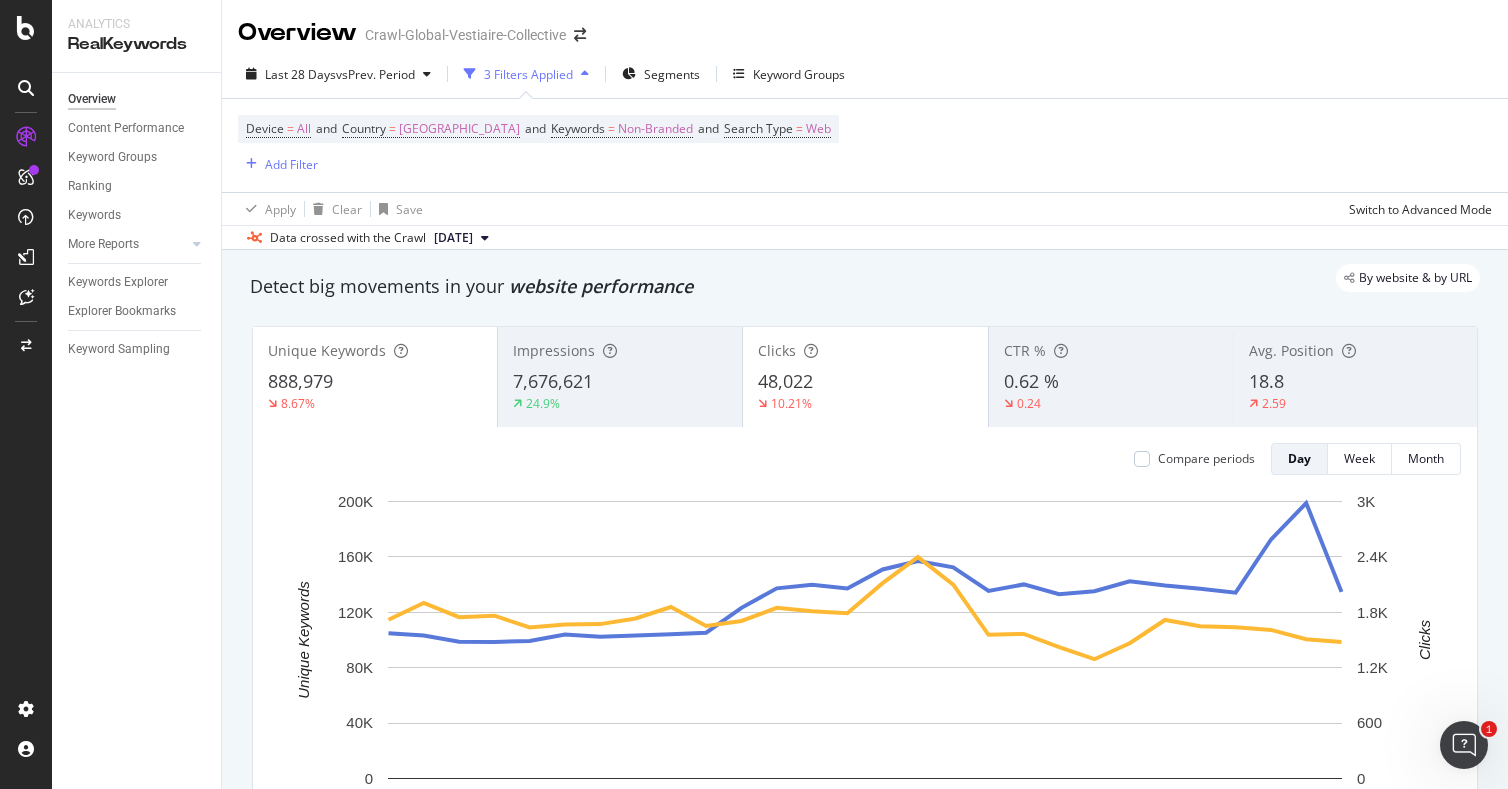 click on "7,676,621" at bounding box center [620, 382] 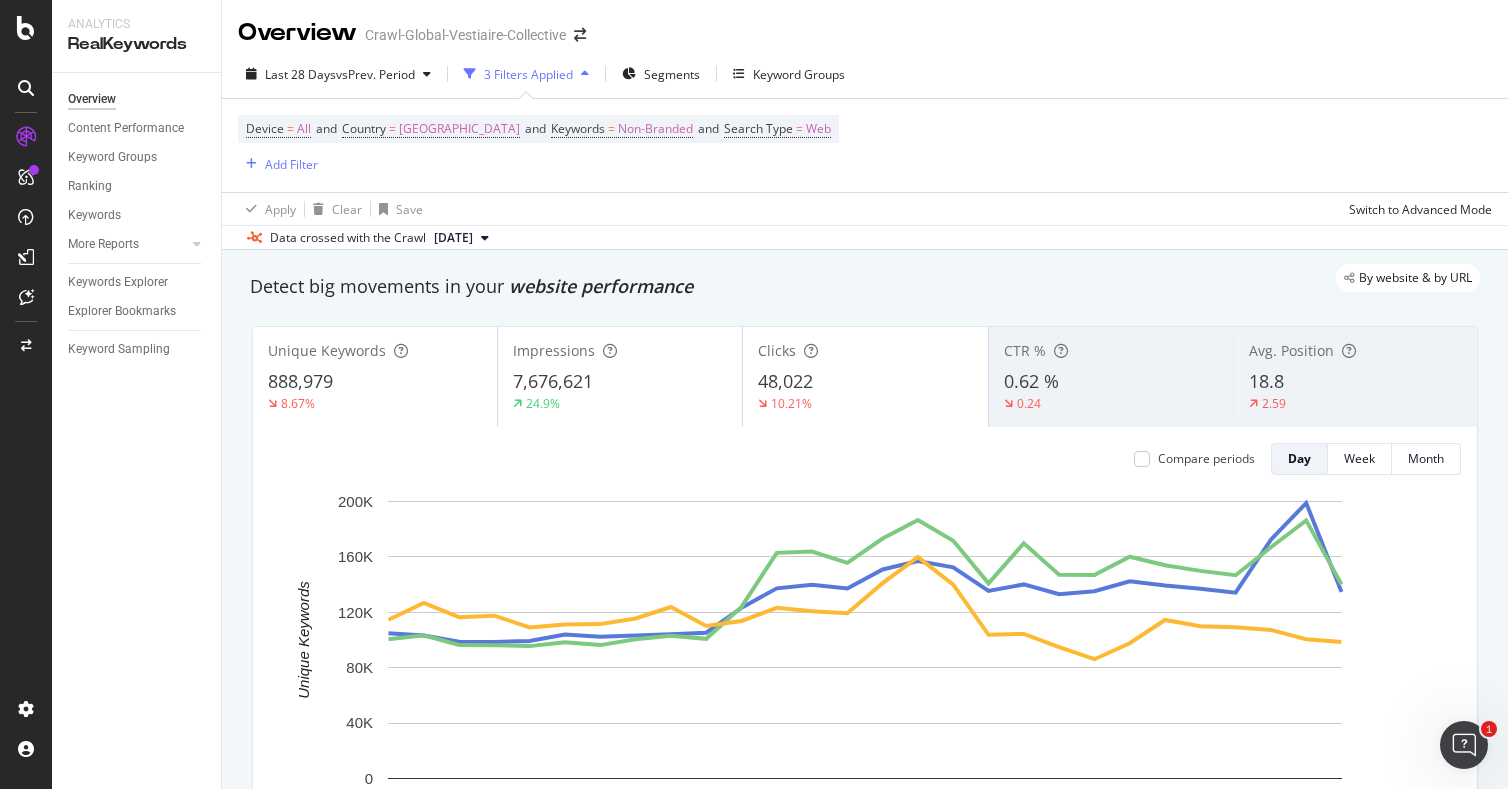 click on "48,022" at bounding box center [865, 382] 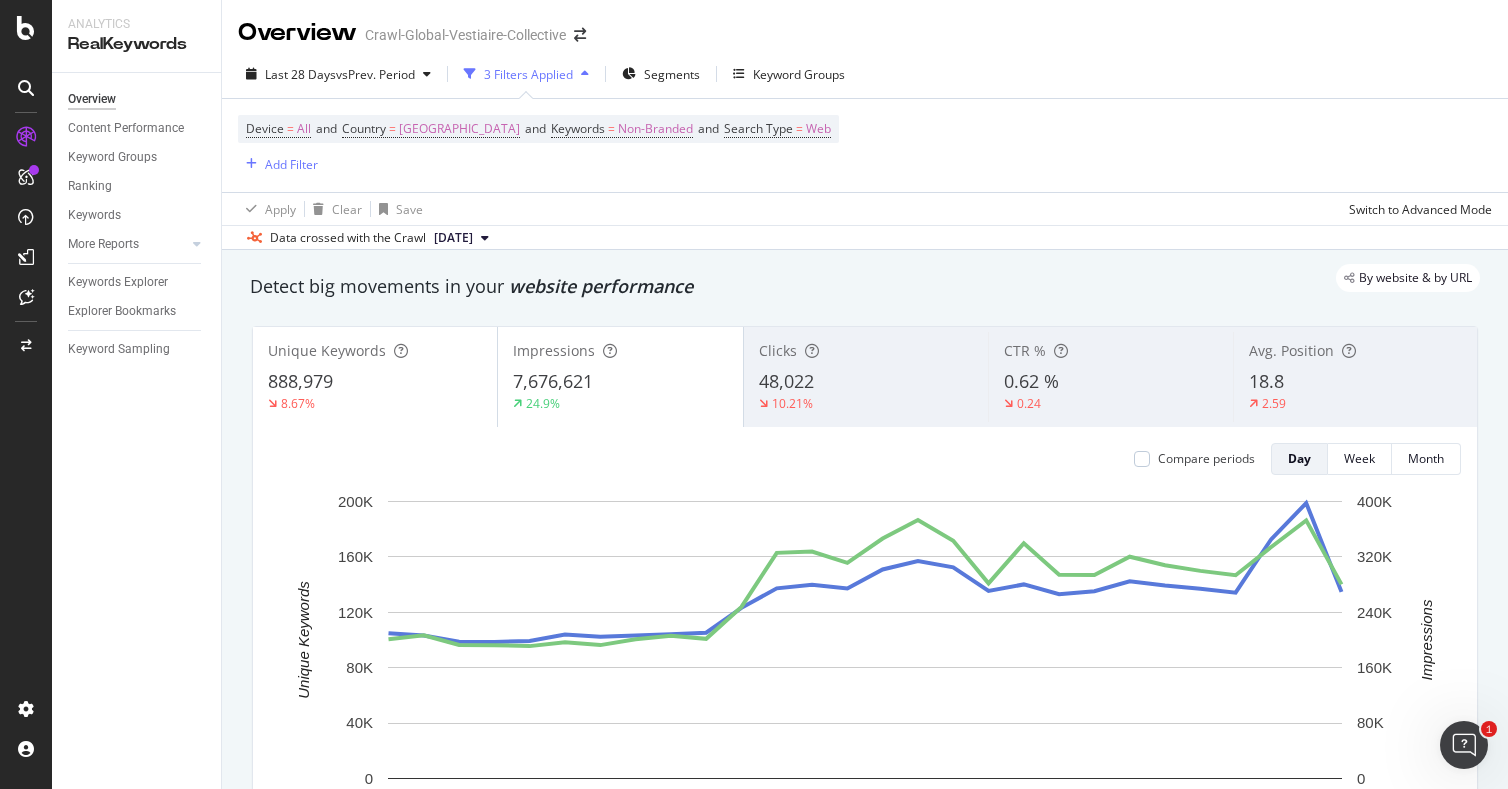 click on "8.67%" at bounding box center [375, 404] 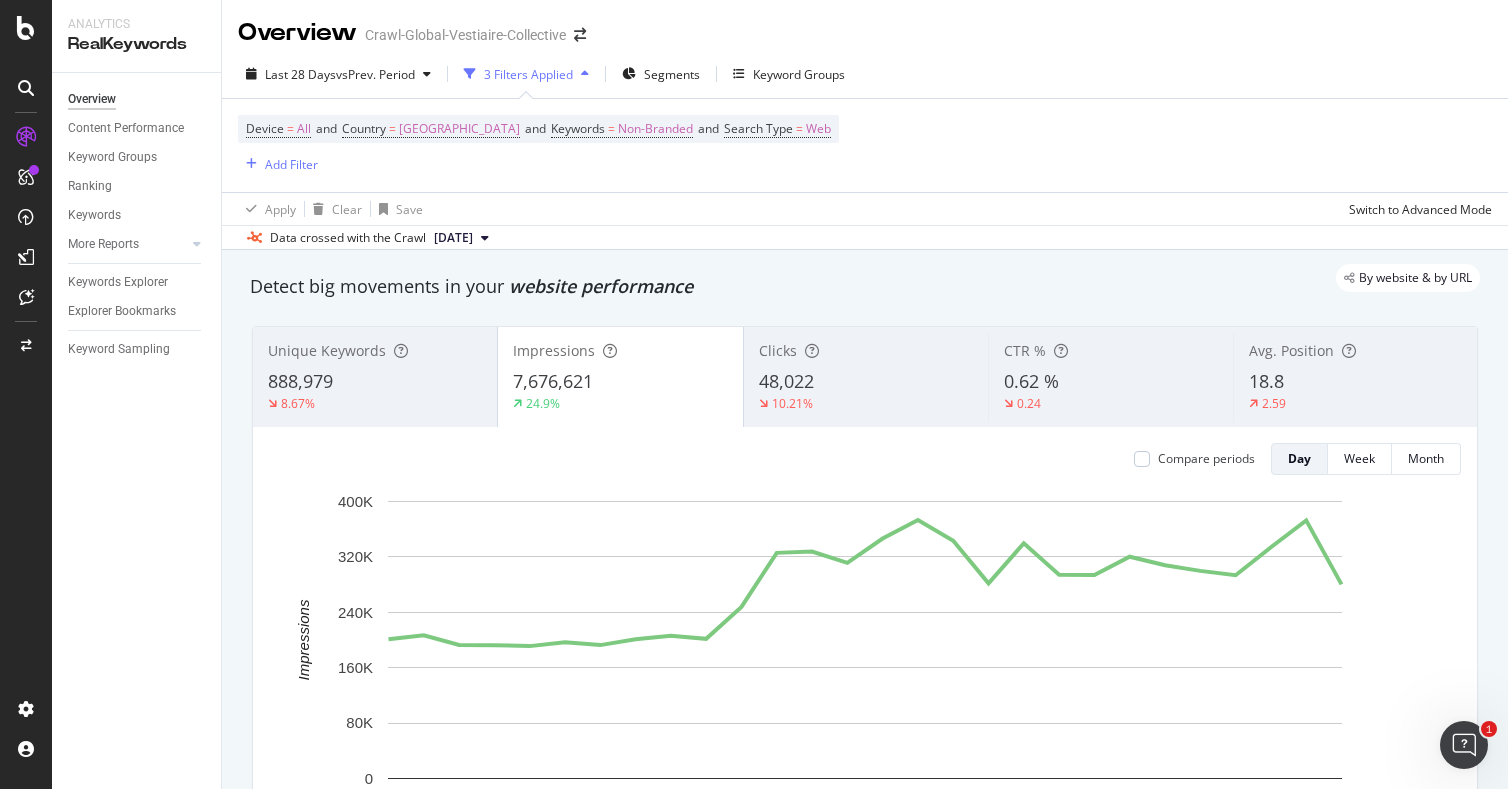 click on "48,022" at bounding box center (866, 382) 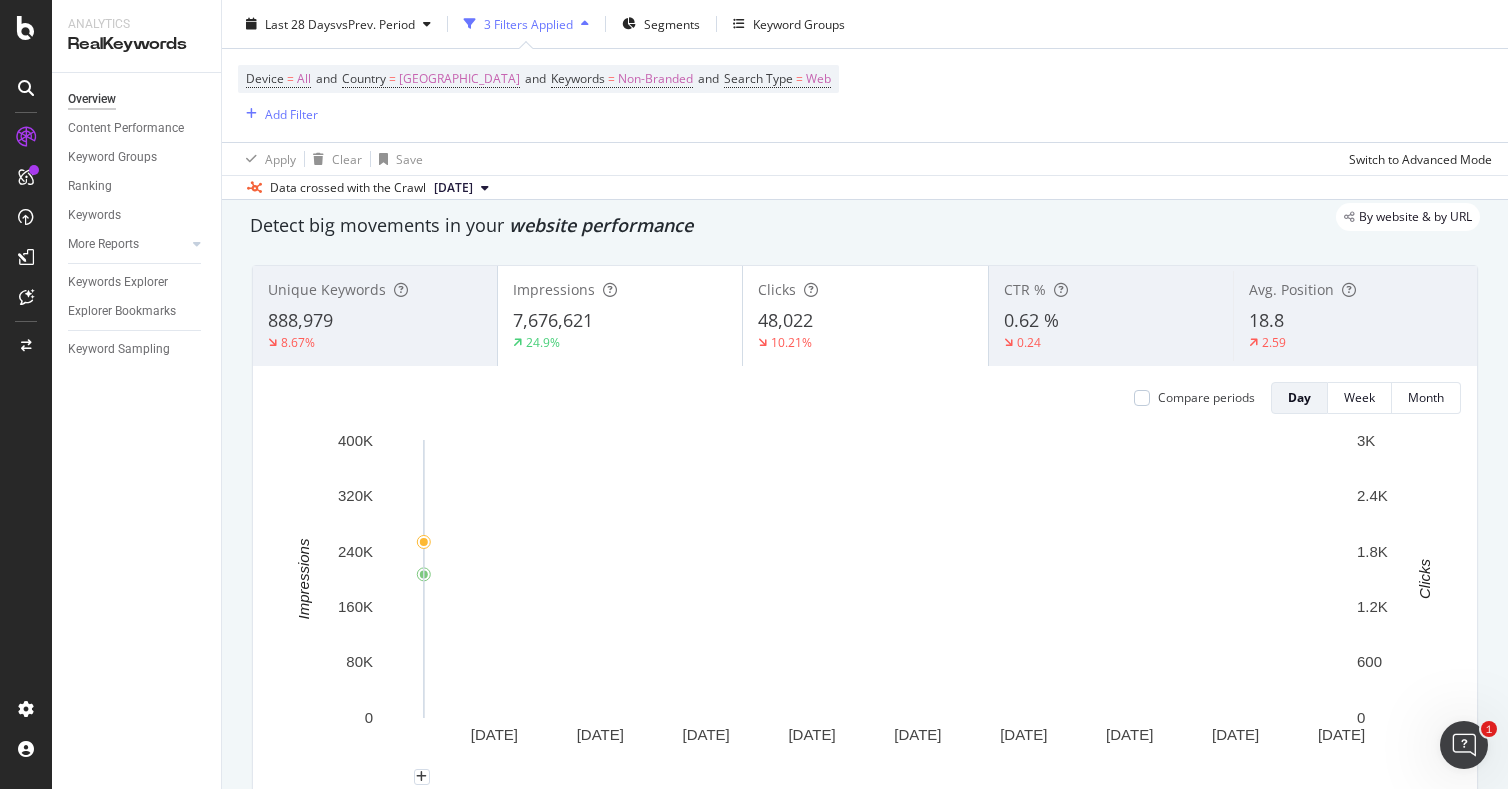 scroll, scrollTop: 43, scrollLeft: 0, axis: vertical 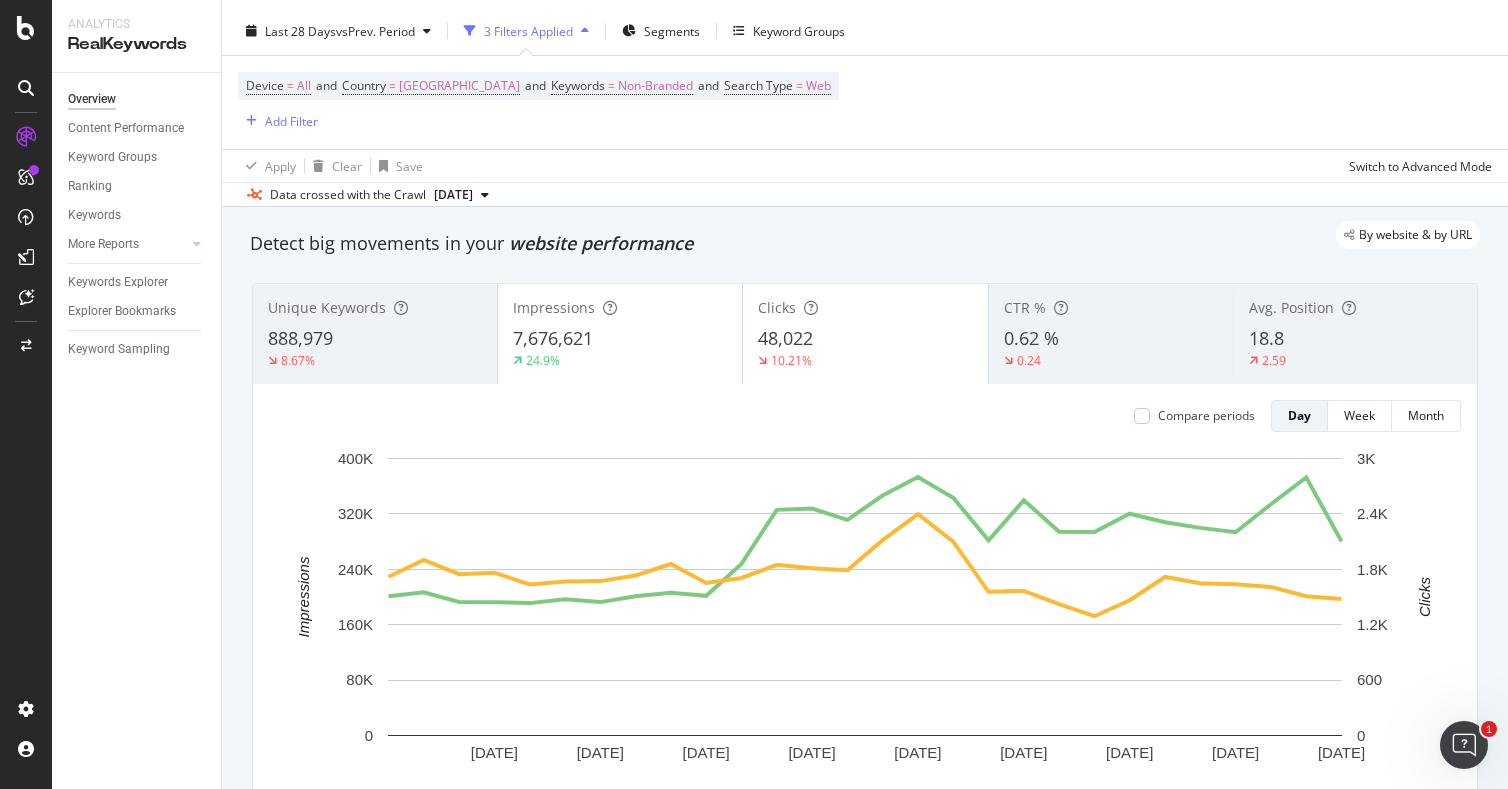 click on "Unique Keywords" at bounding box center (375, 308) 